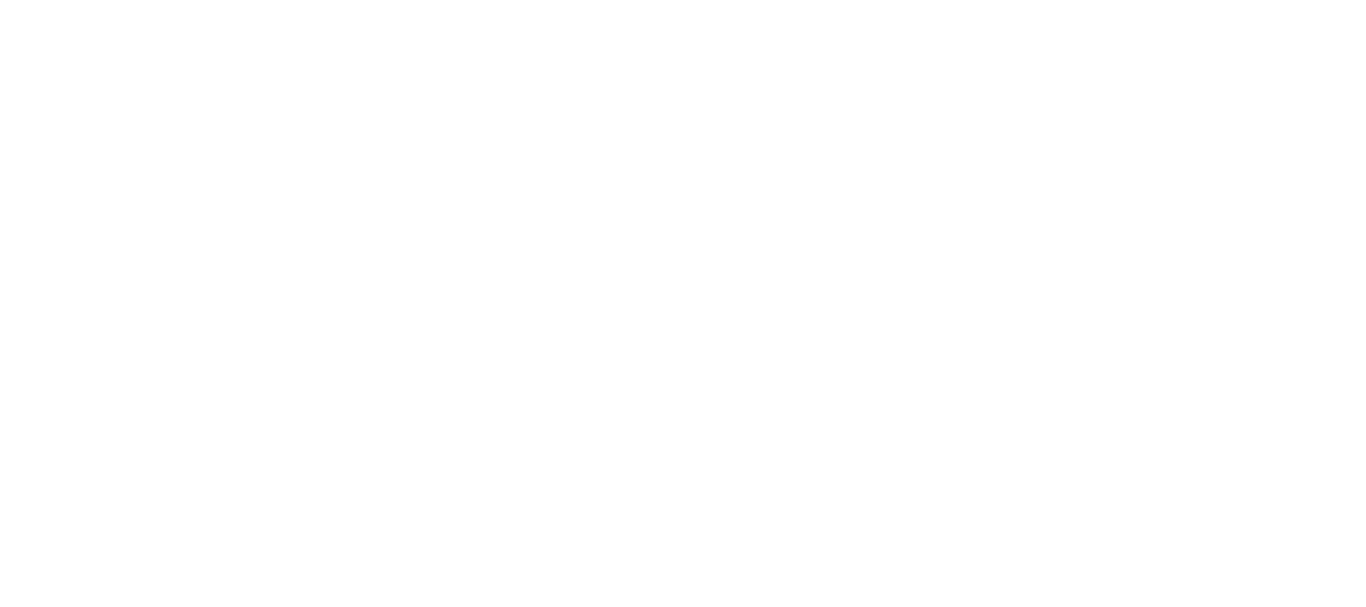 scroll, scrollTop: 0, scrollLeft: 0, axis: both 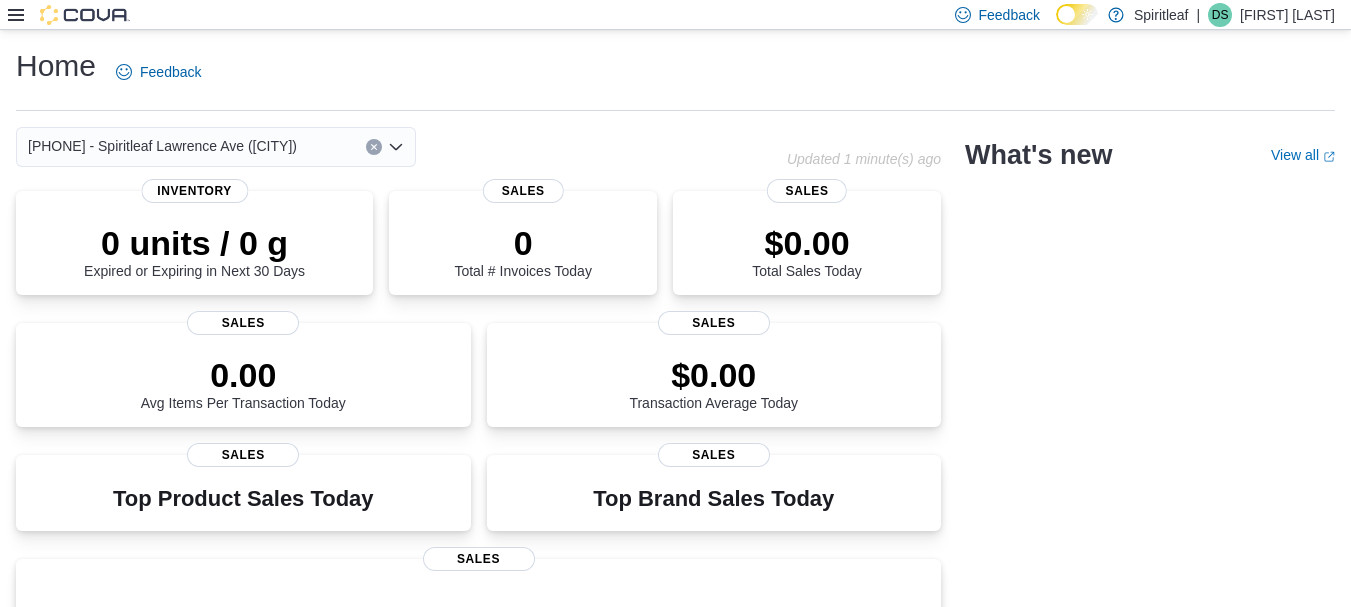 click at bounding box center (69, 14) 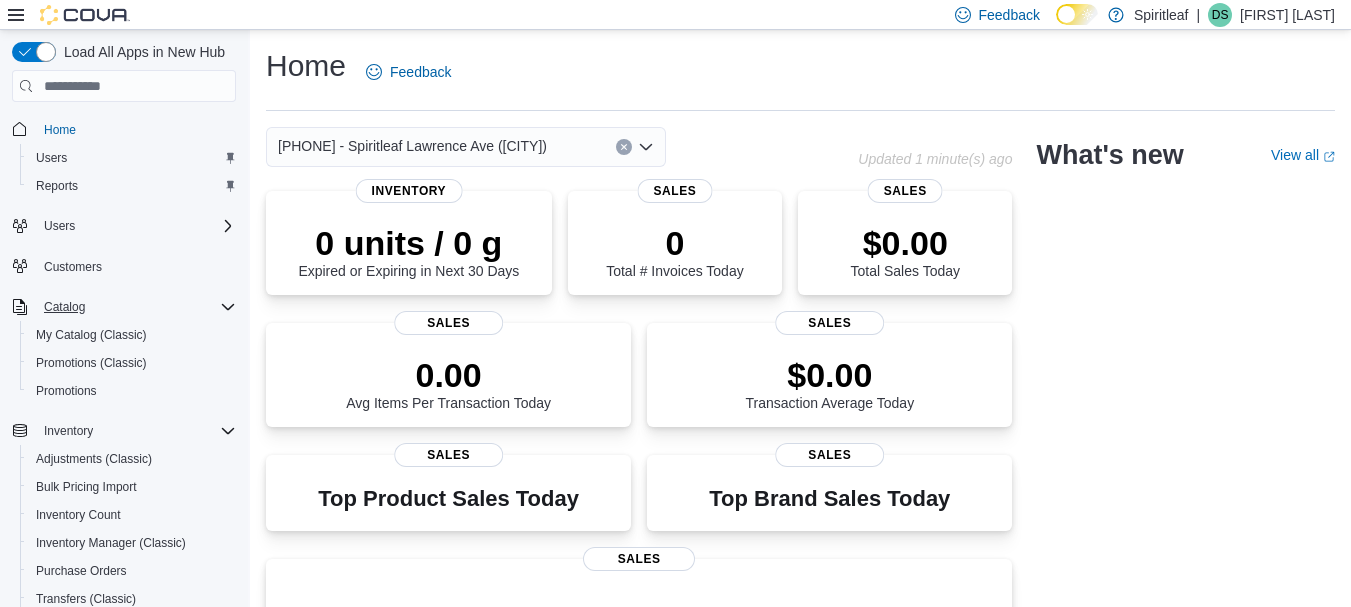 scroll, scrollTop: 307, scrollLeft: 0, axis: vertical 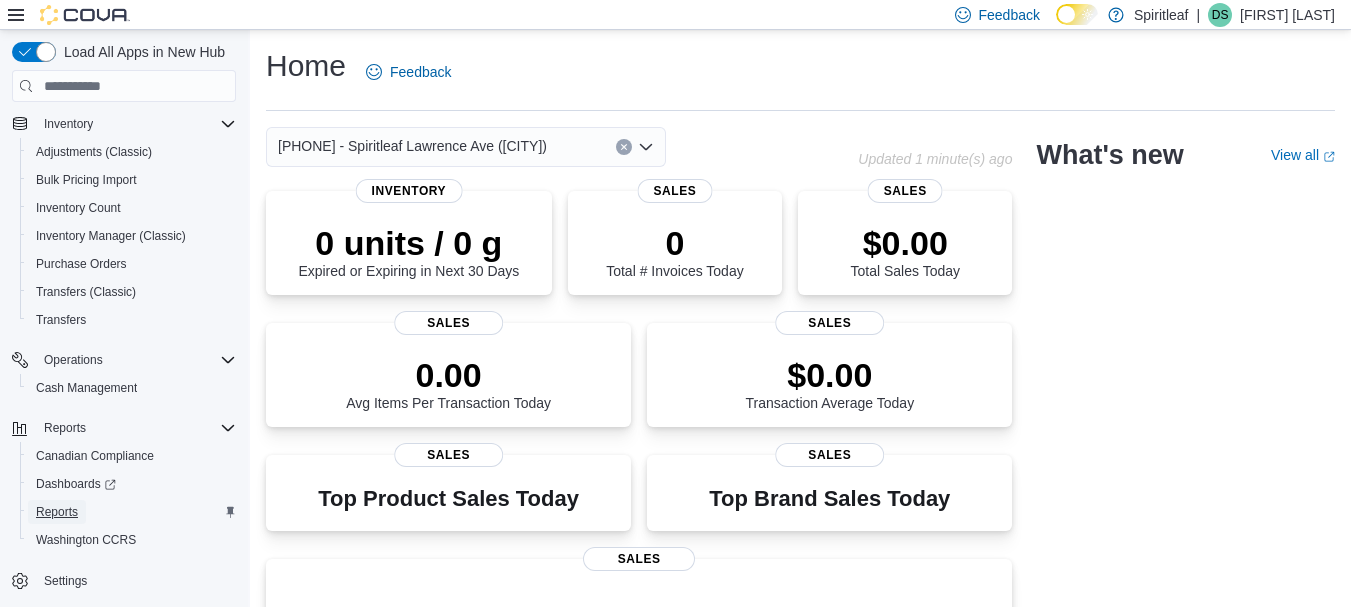 click on "Reports" at bounding box center [57, 512] 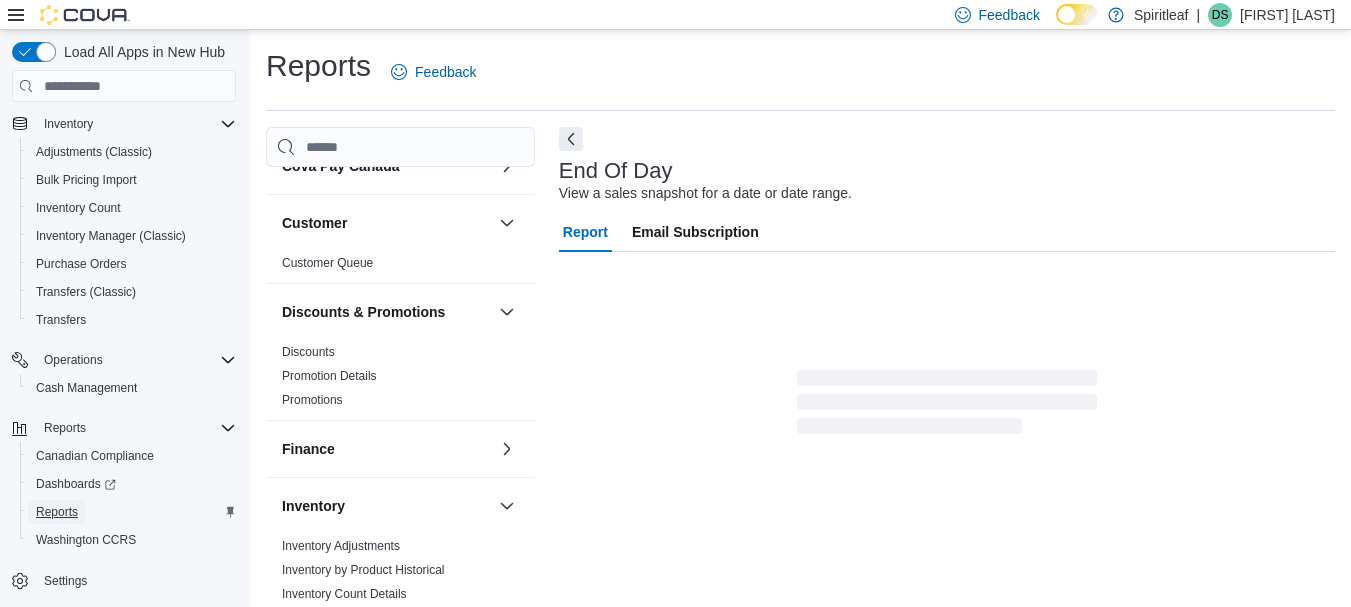 scroll, scrollTop: 209, scrollLeft: 0, axis: vertical 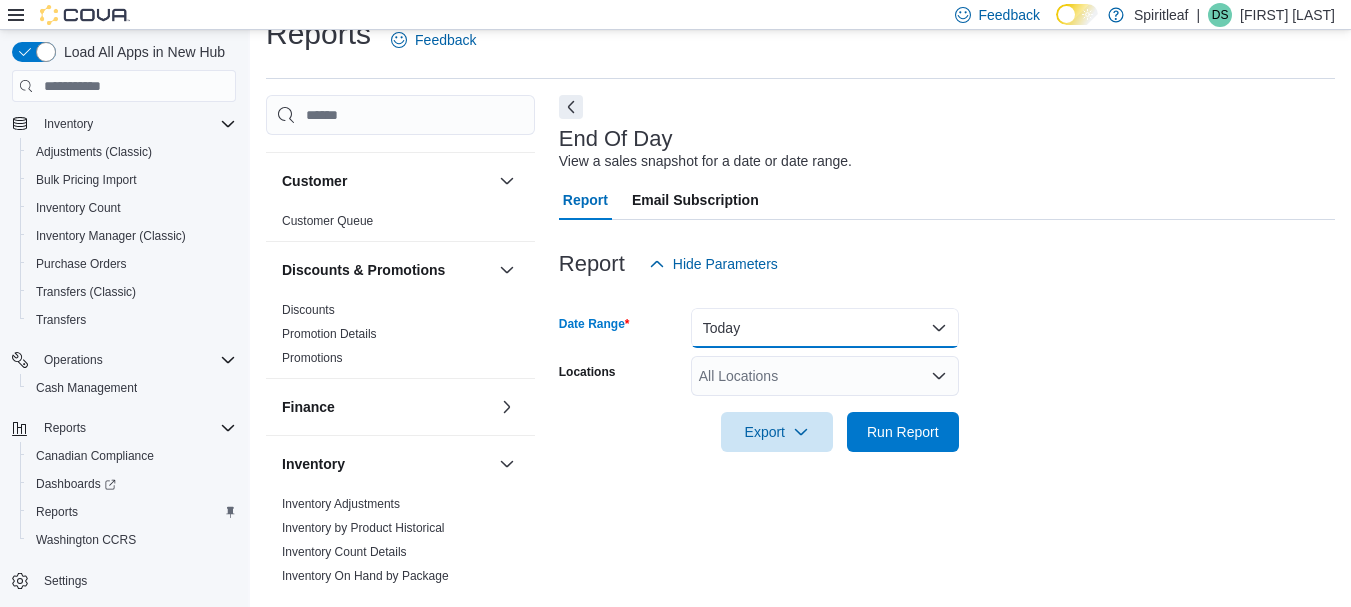 click on "Today" at bounding box center [825, 328] 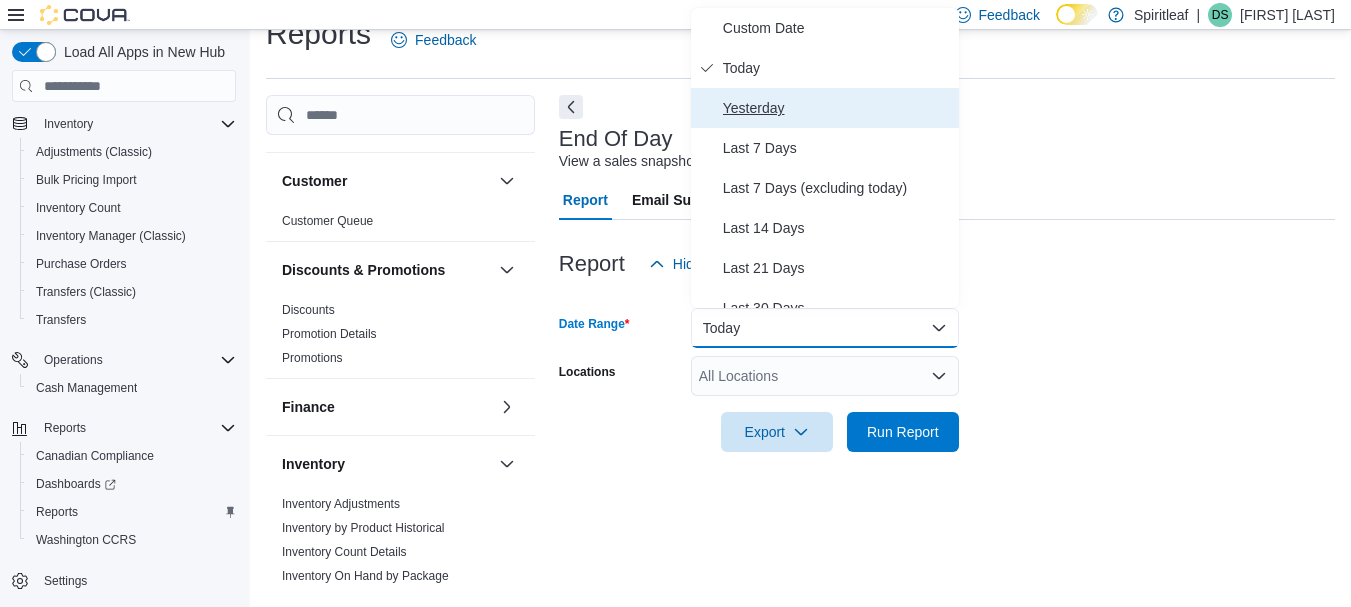 click on "Yesterday" at bounding box center (837, 108) 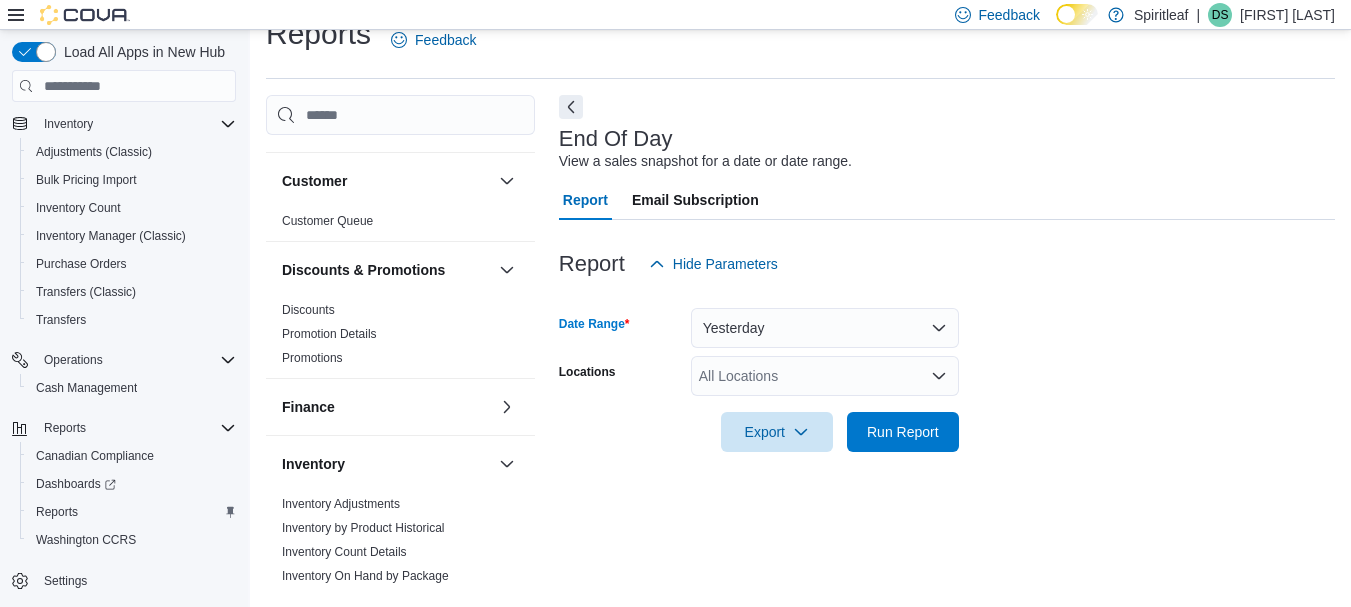 click on "All Locations" at bounding box center [825, 376] 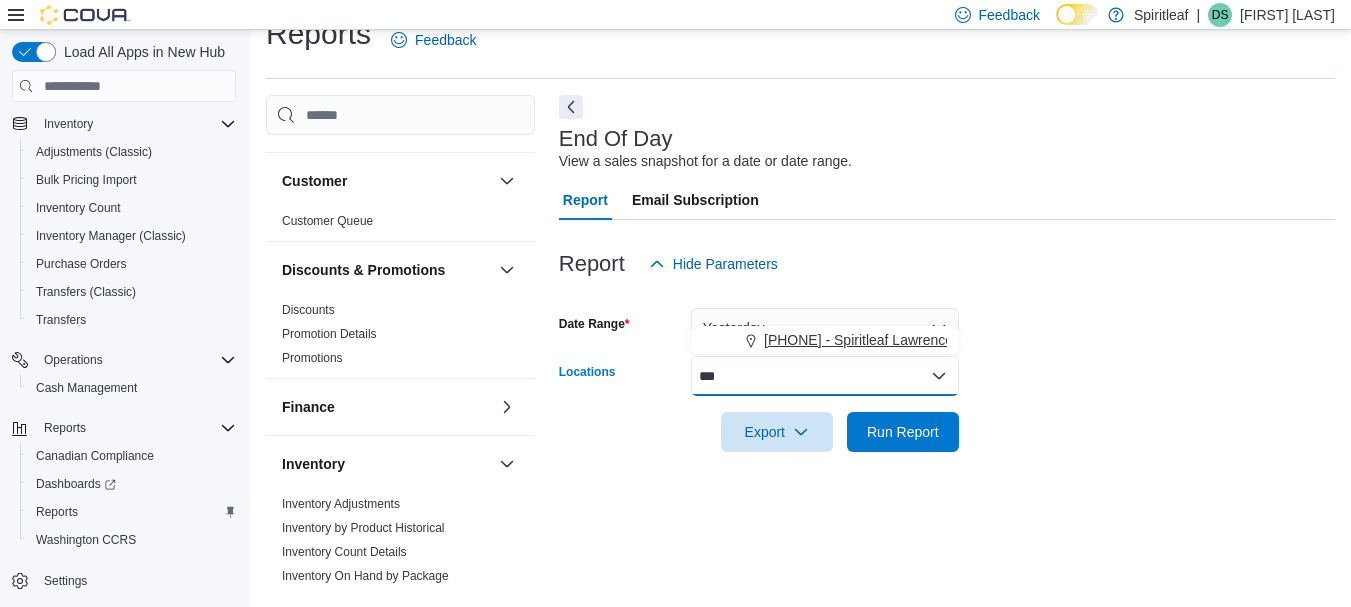 type on "***" 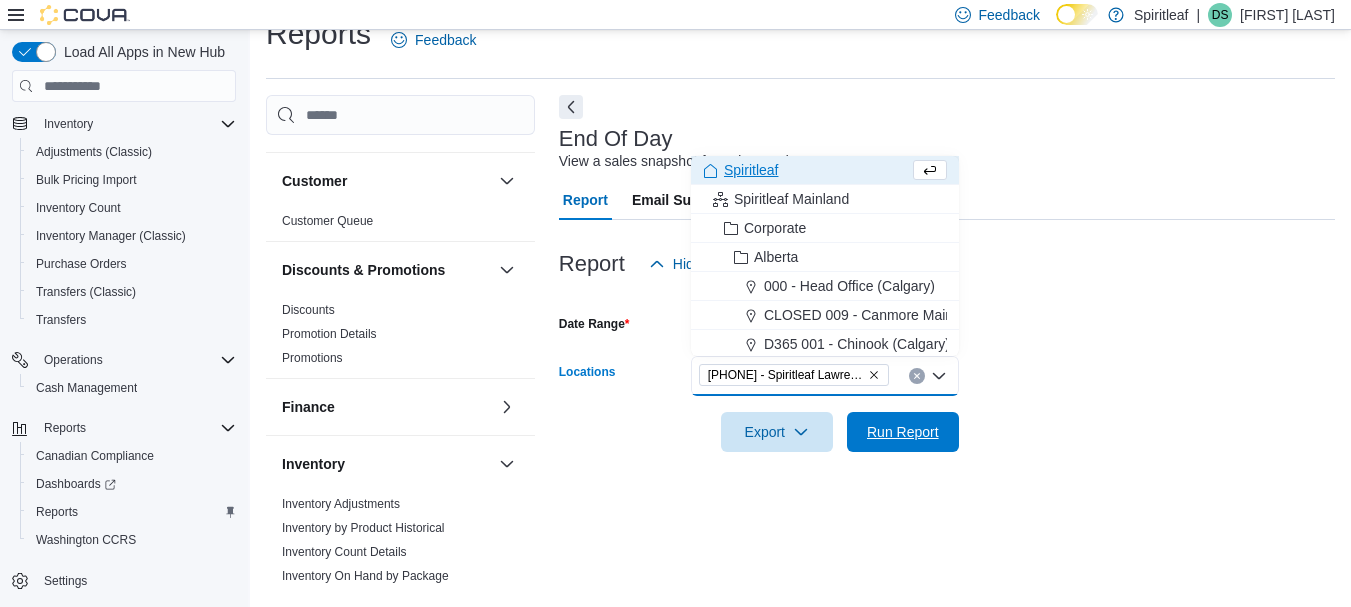 click on "Run Report" at bounding box center (903, 432) 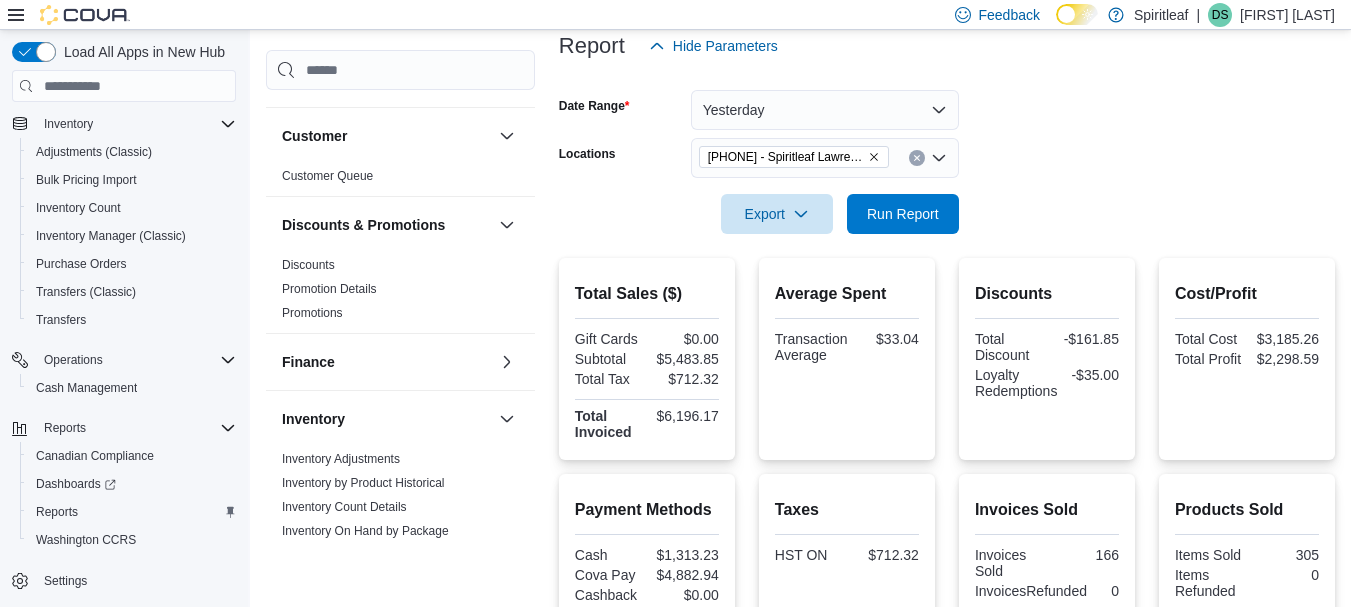 scroll, scrollTop: 368, scrollLeft: 0, axis: vertical 